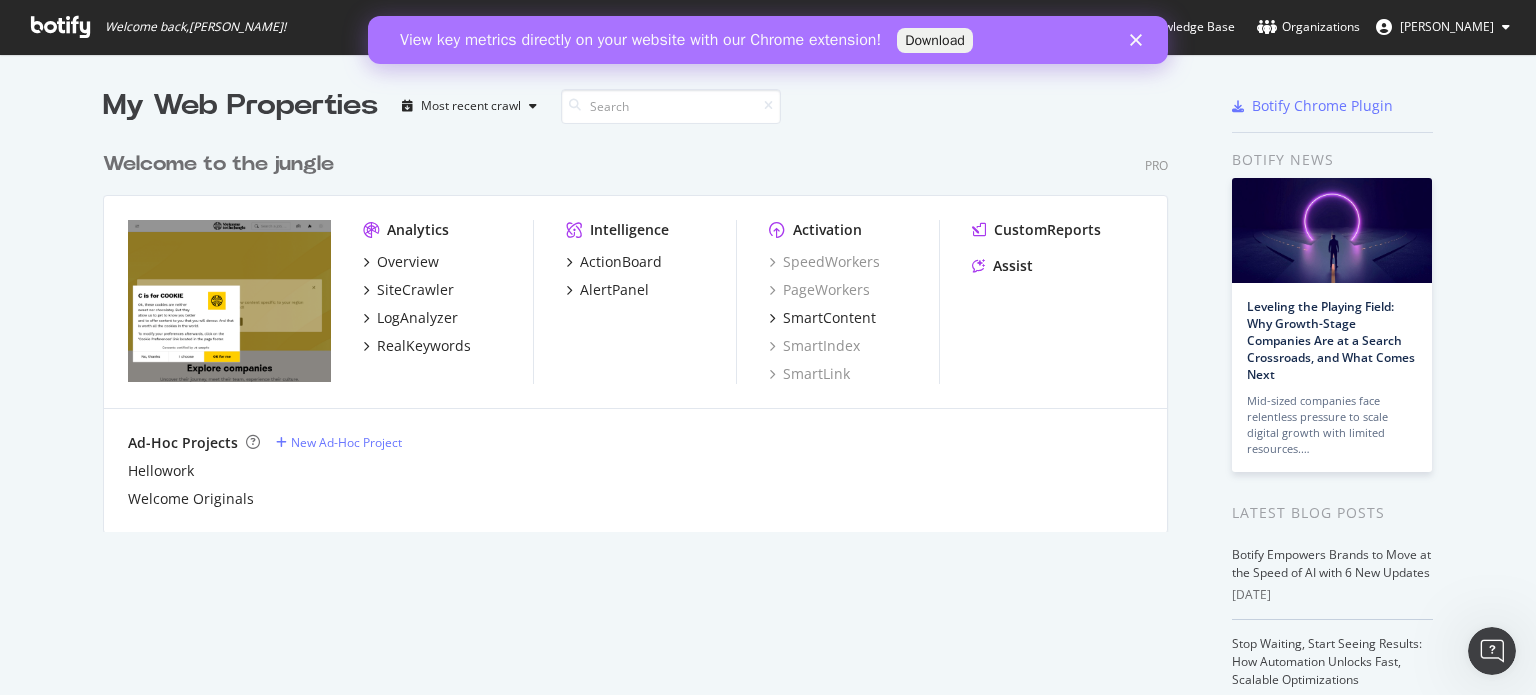 scroll, scrollTop: 0, scrollLeft: 0, axis: both 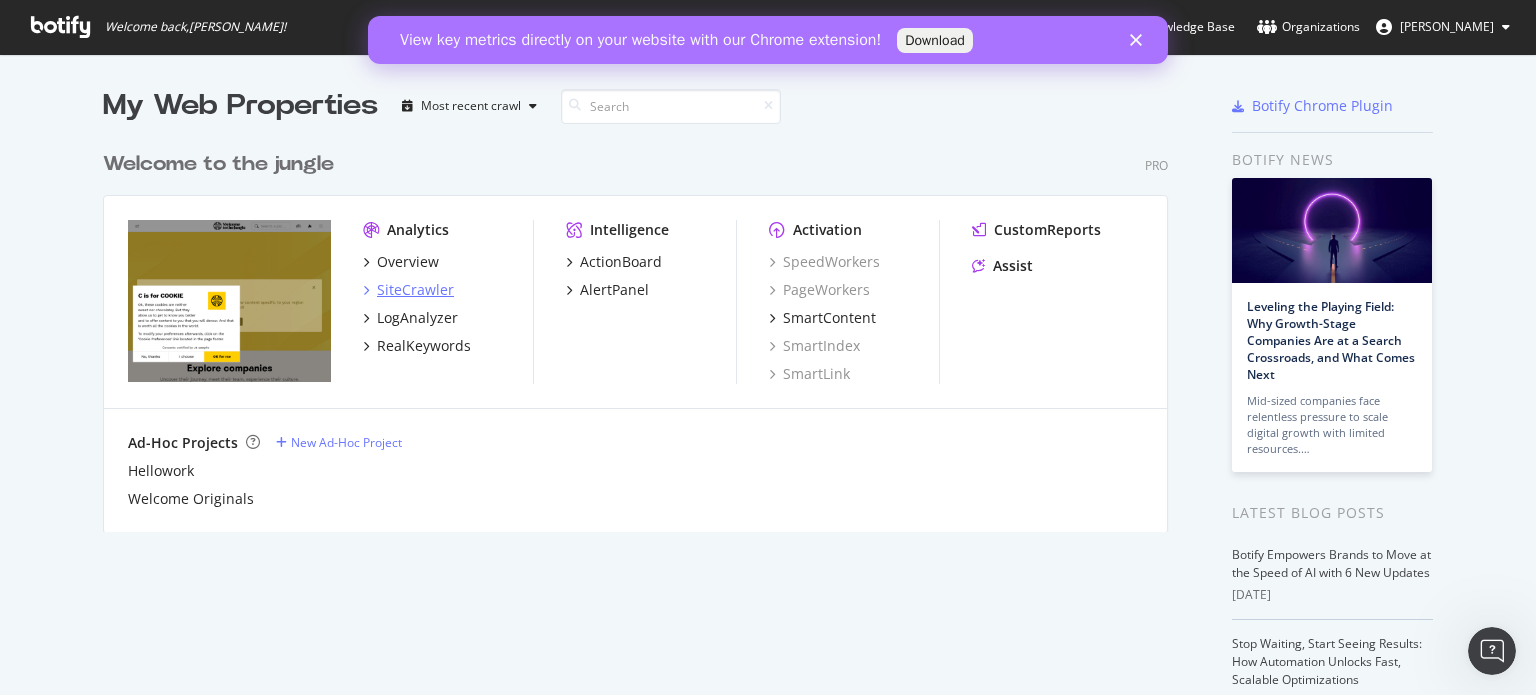click on "SiteCrawler" at bounding box center [415, 290] 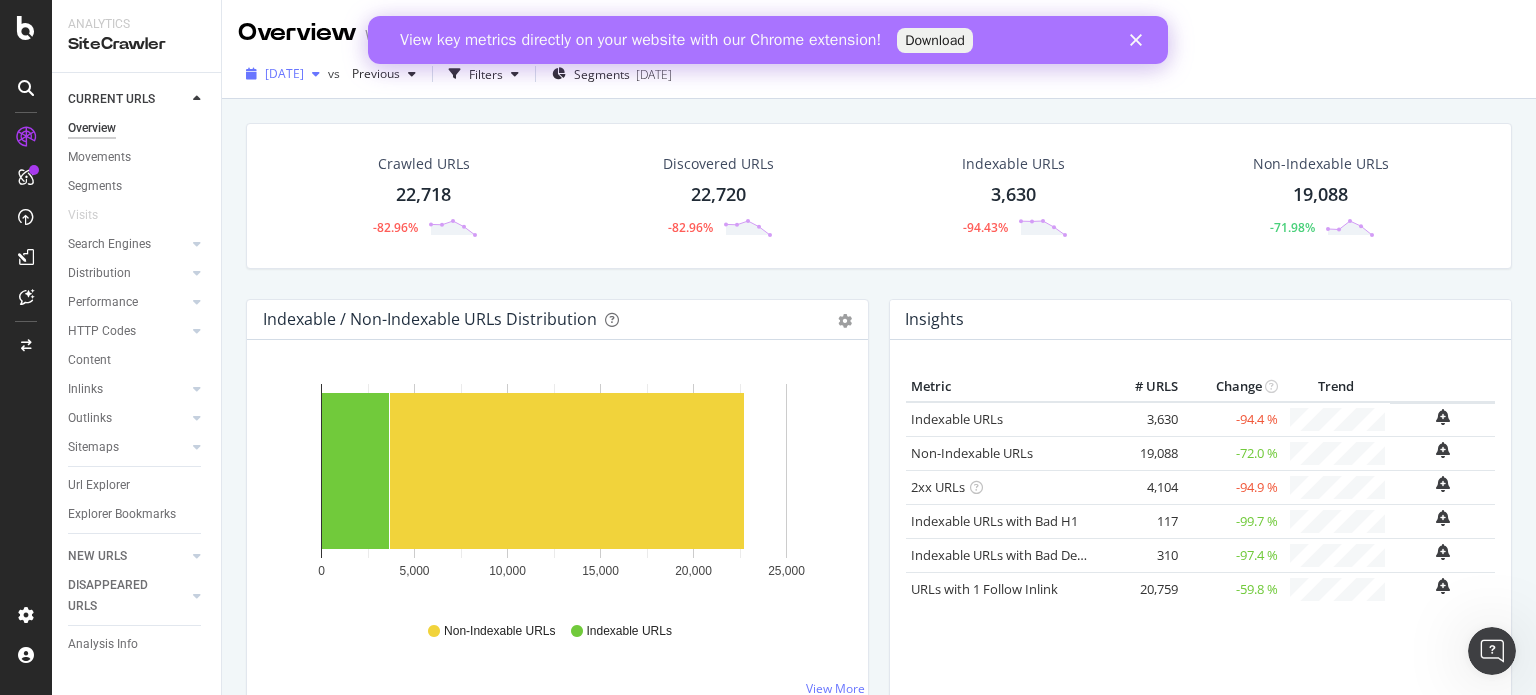 click on "[DATE]" at bounding box center (284, 73) 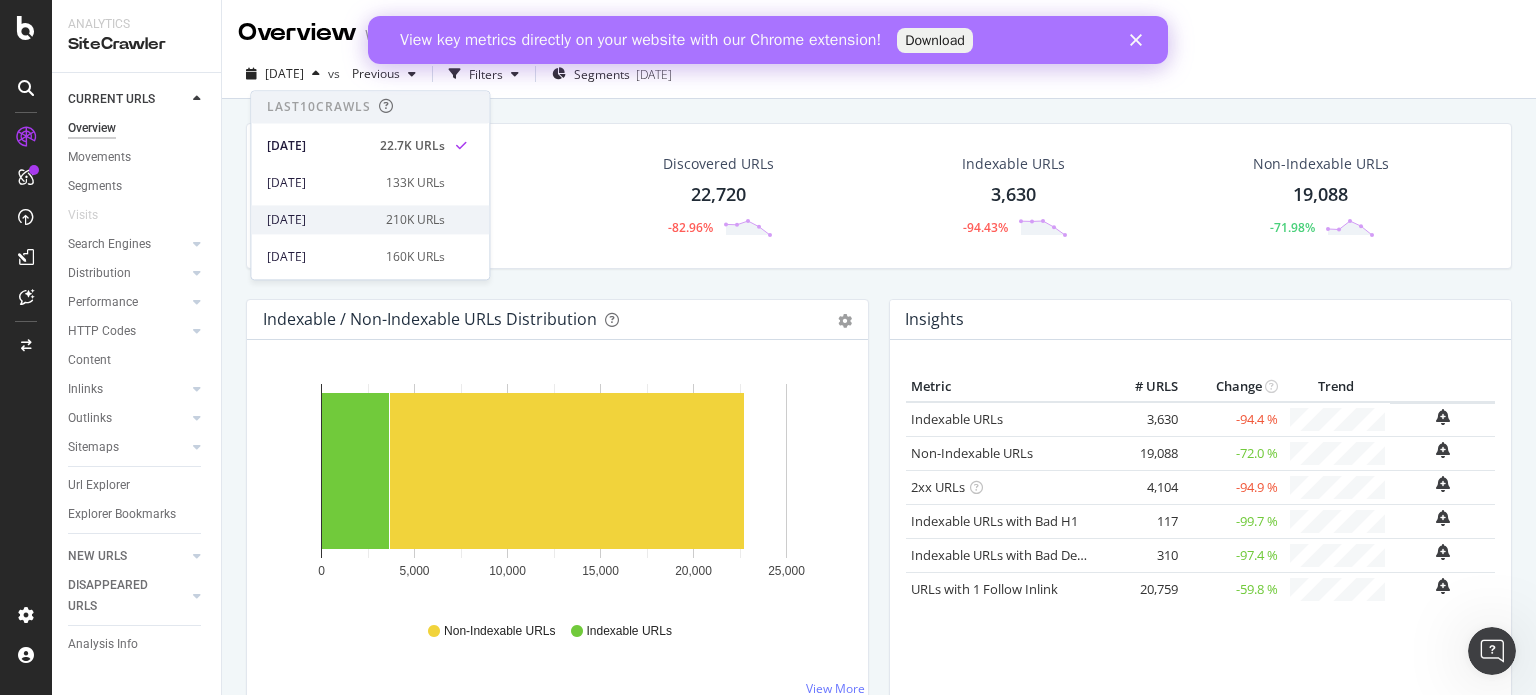 click on "[DATE]" at bounding box center (320, 220) 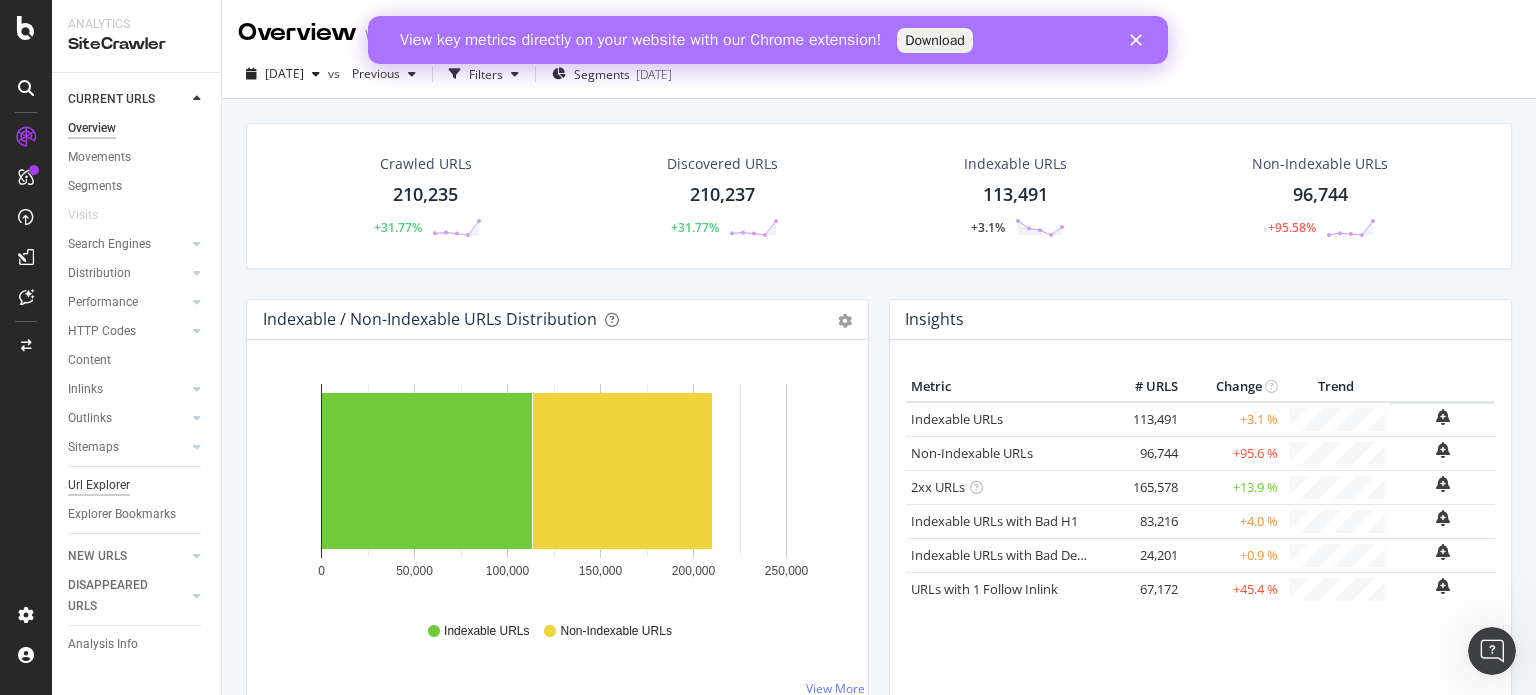 click on "Url Explorer" at bounding box center (99, 485) 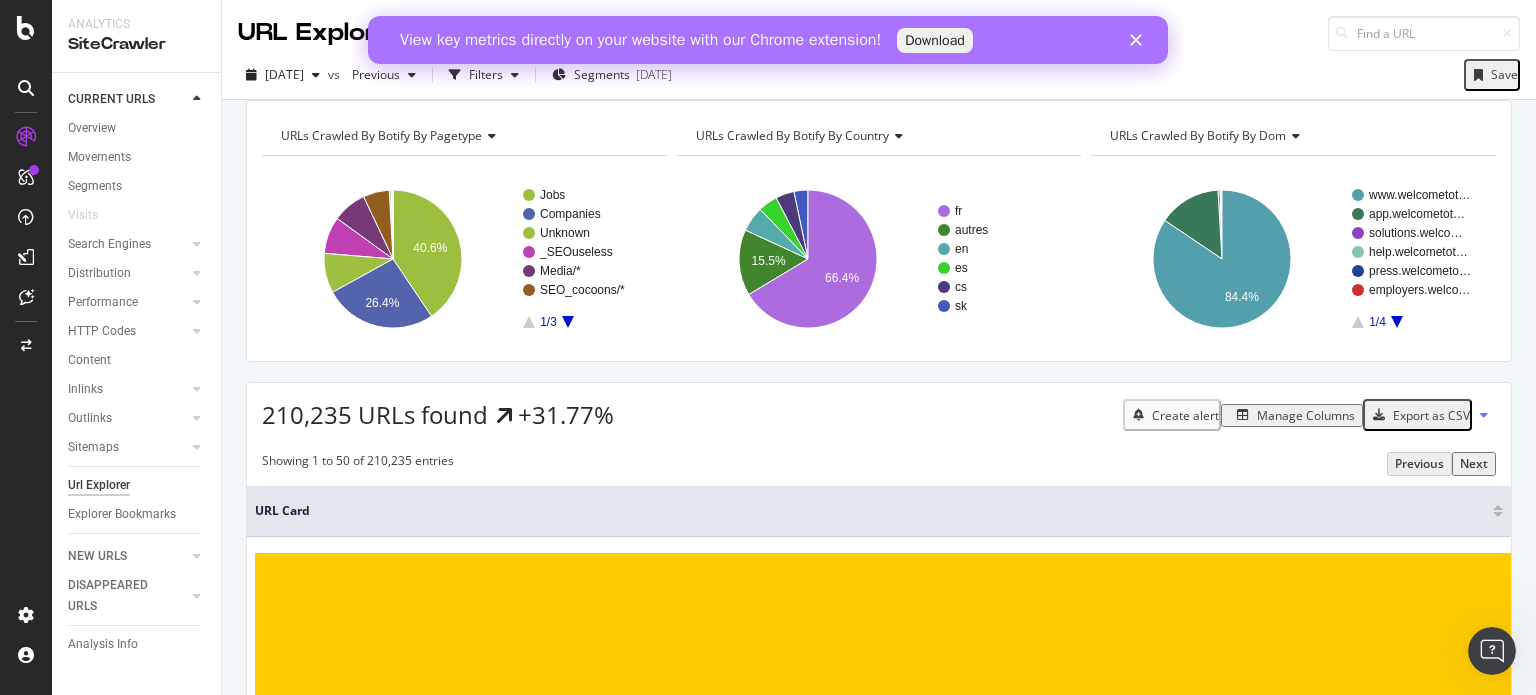 click 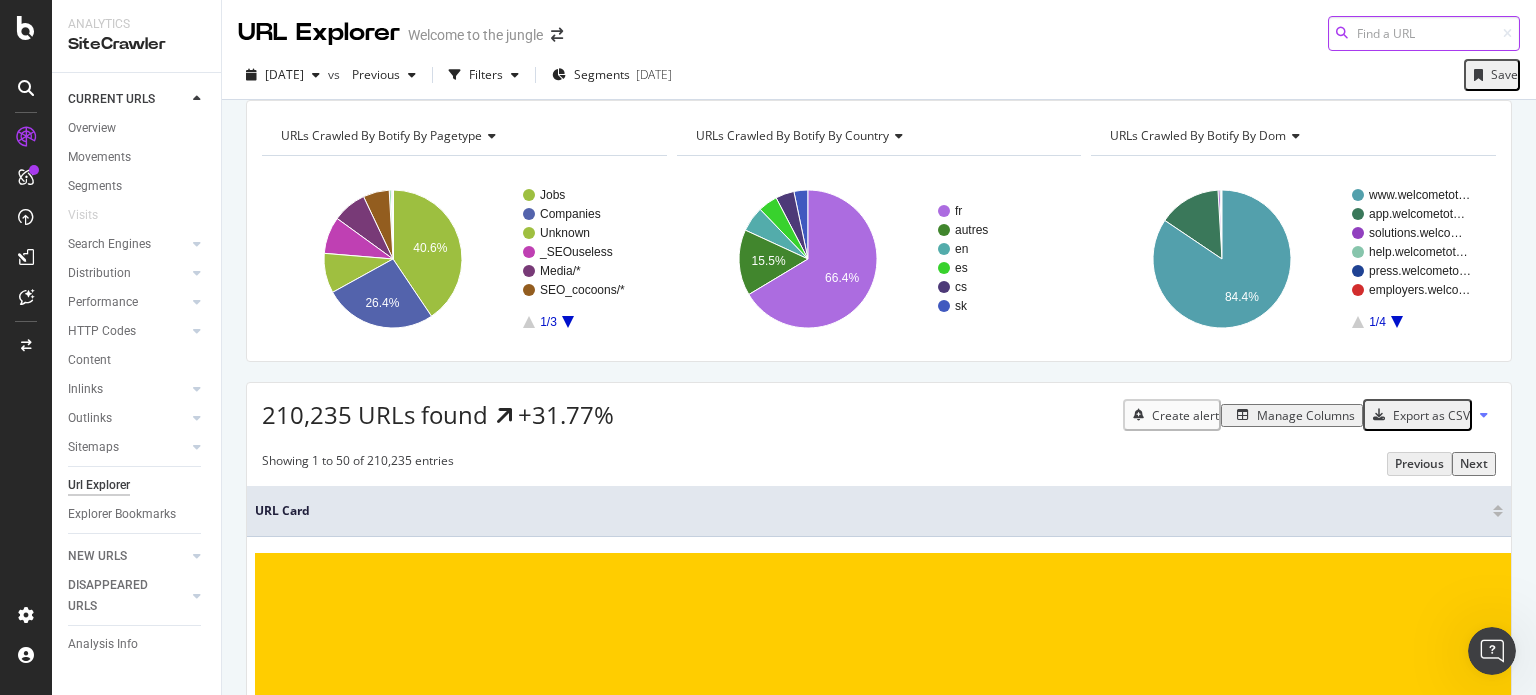 click at bounding box center (1424, 33) 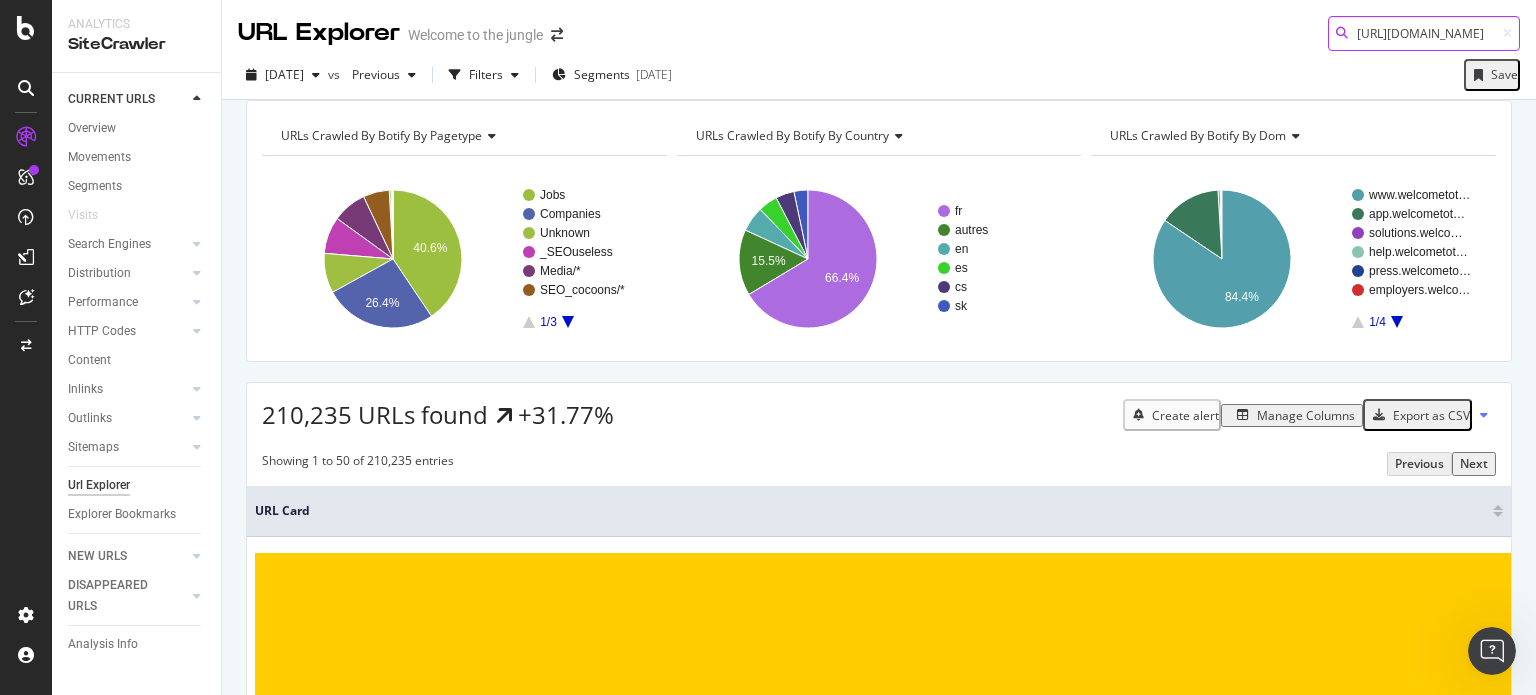 scroll, scrollTop: 0, scrollLeft: 181, axis: horizontal 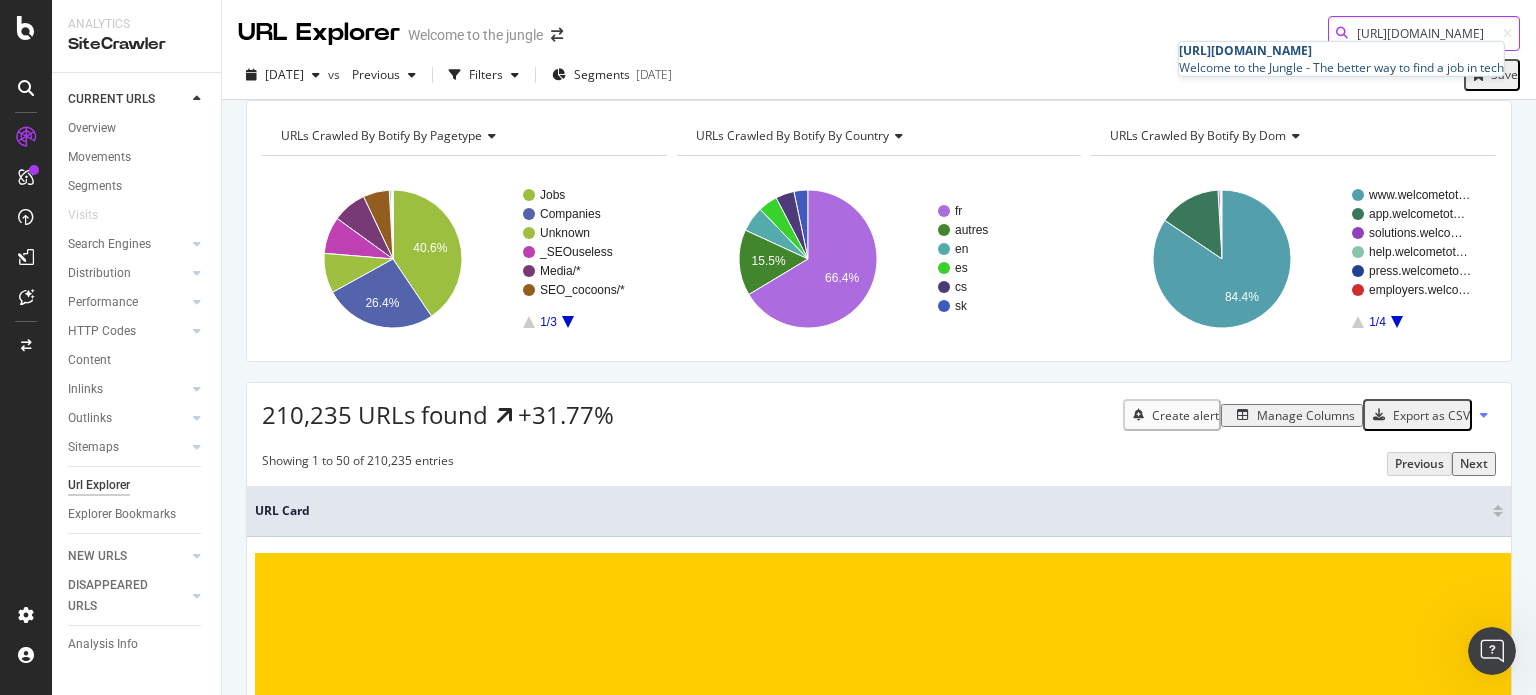 type on "[URL][DOMAIN_NAME]" 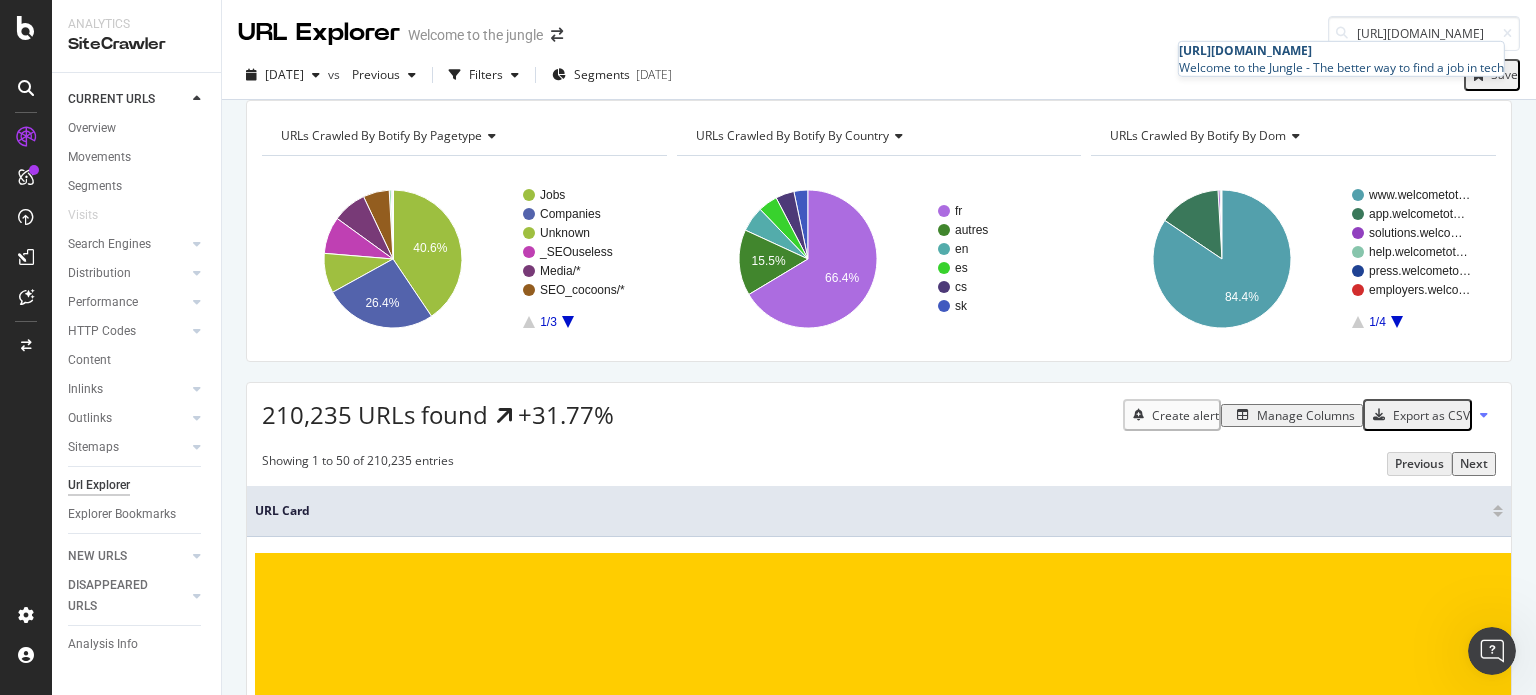click on "Welcome to the Jungle - The better way to find a job in tech" at bounding box center (1341, 67) 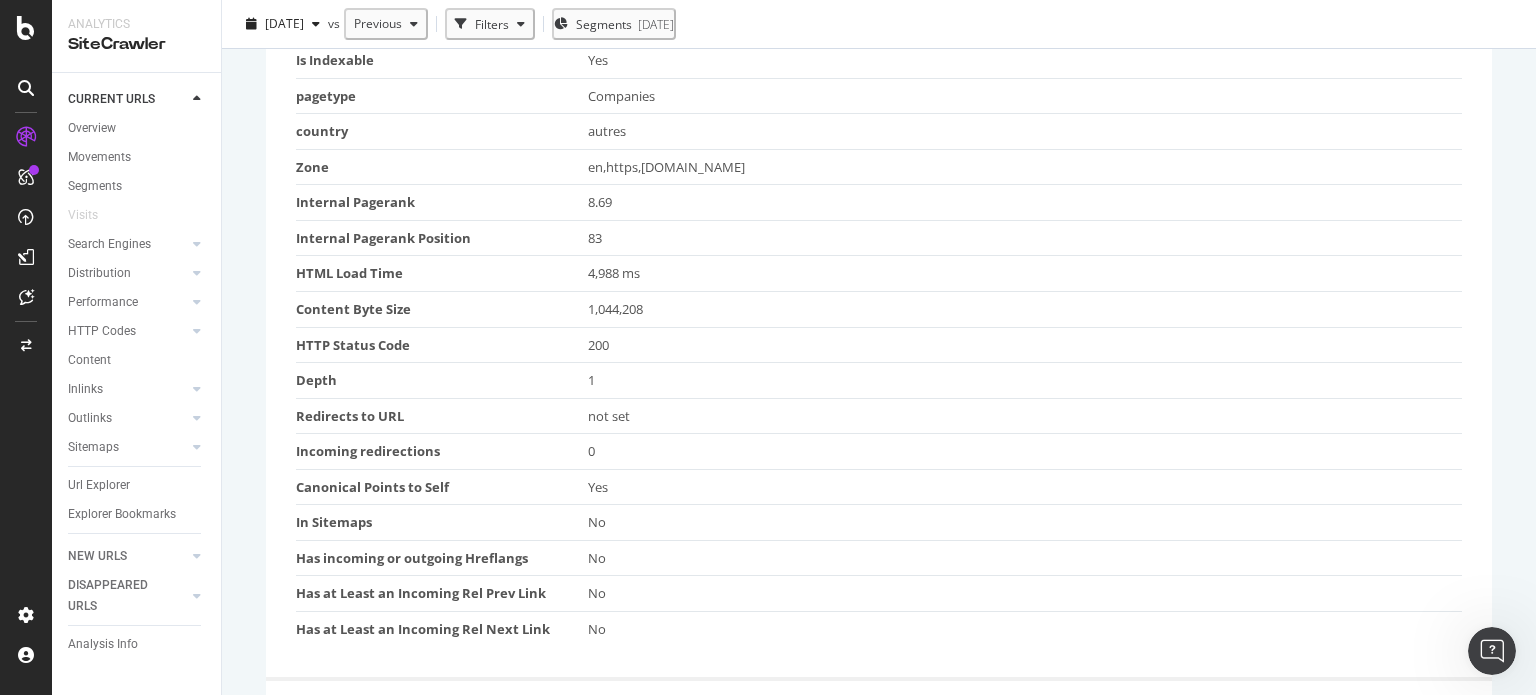 scroll, scrollTop: 300, scrollLeft: 0, axis: vertical 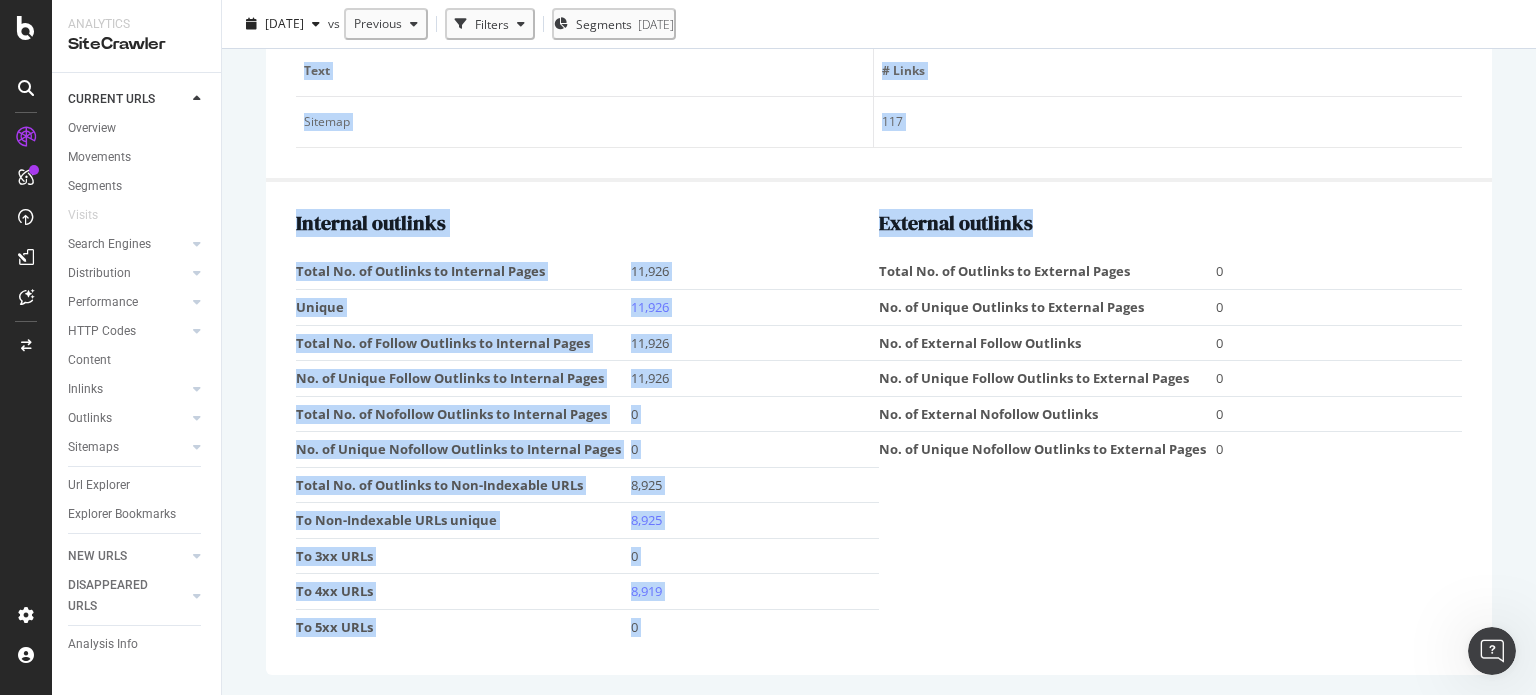 drag, startPoint x: 284, startPoint y: 361, endPoint x: 1212, endPoint y: 581, distance: 953.7211 